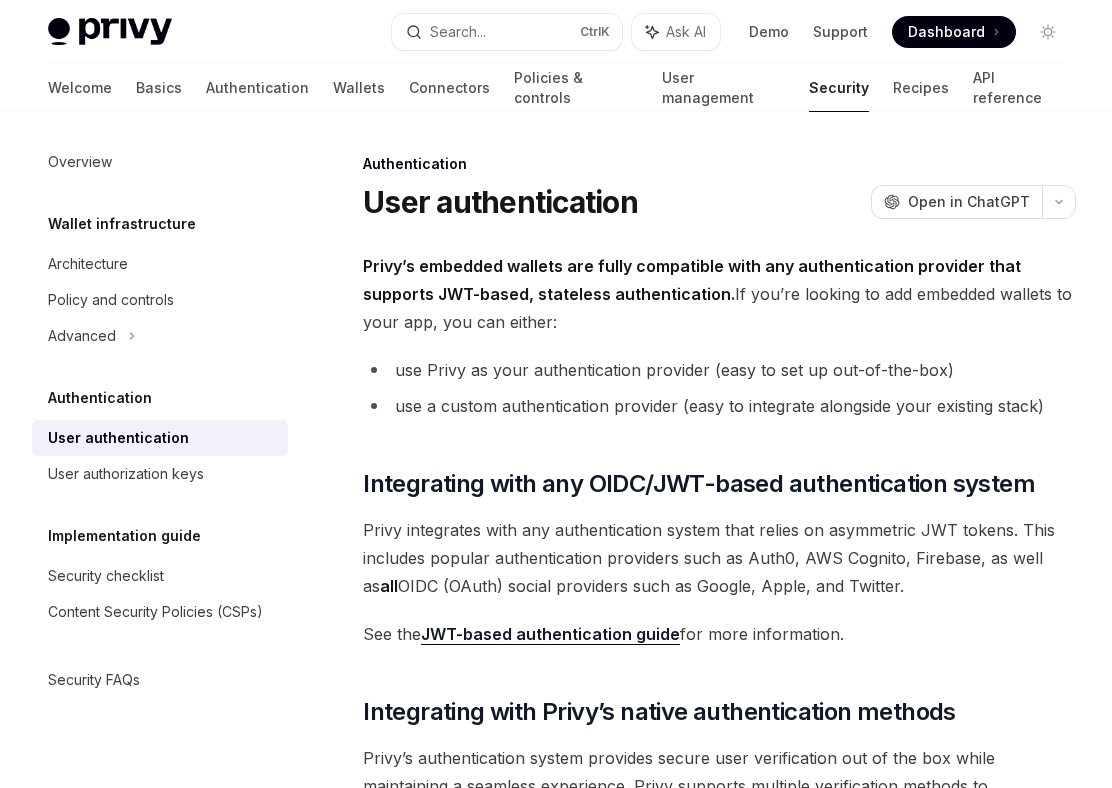 scroll, scrollTop: 0, scrollLeft: 0, axis: both 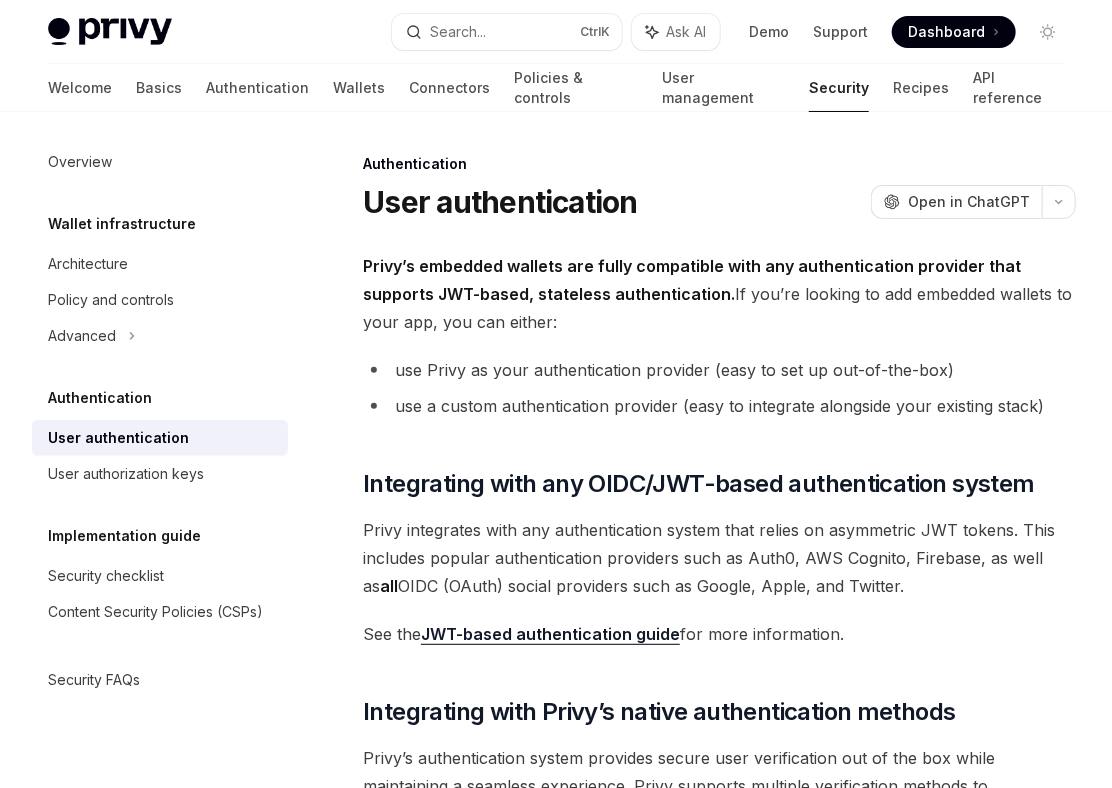 click at bounding box center [110, 32] 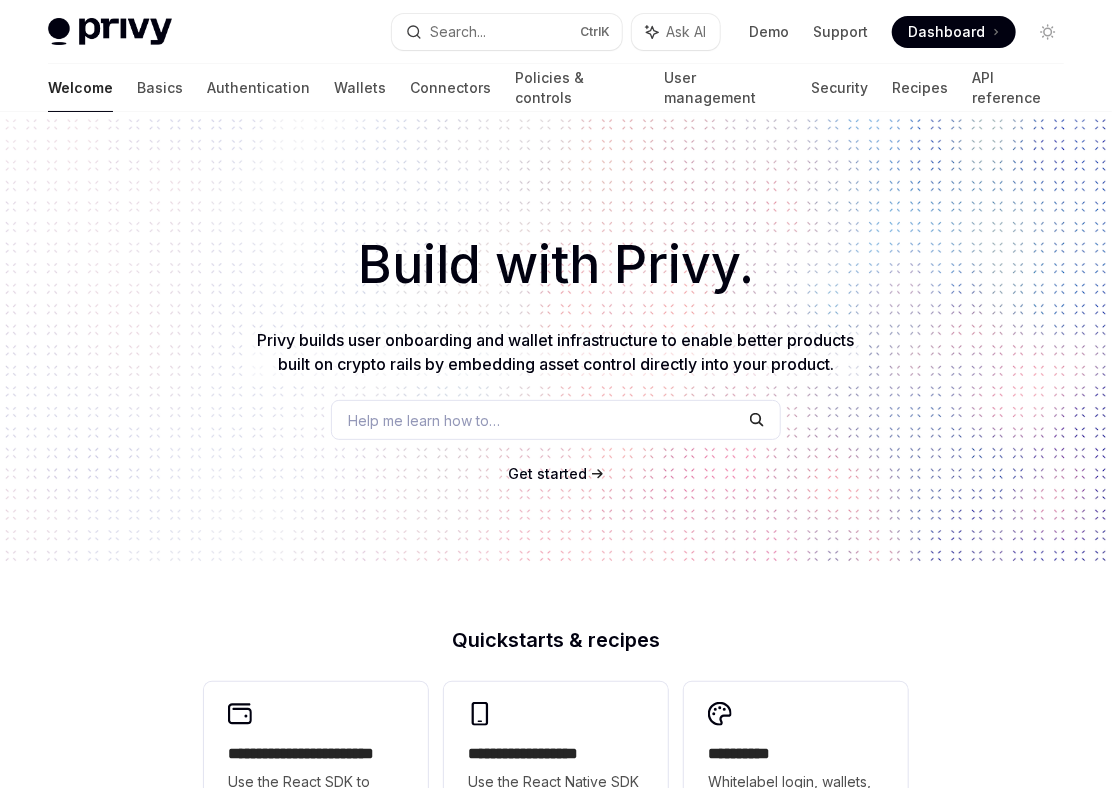 click on "Build with Privy. Privy builds user onboarding and wallet infrastructure to enable better products built on crypto
rails by embedding asset control directly into your product. Help me learn how to… Get started" at bounding box center (556, 340) 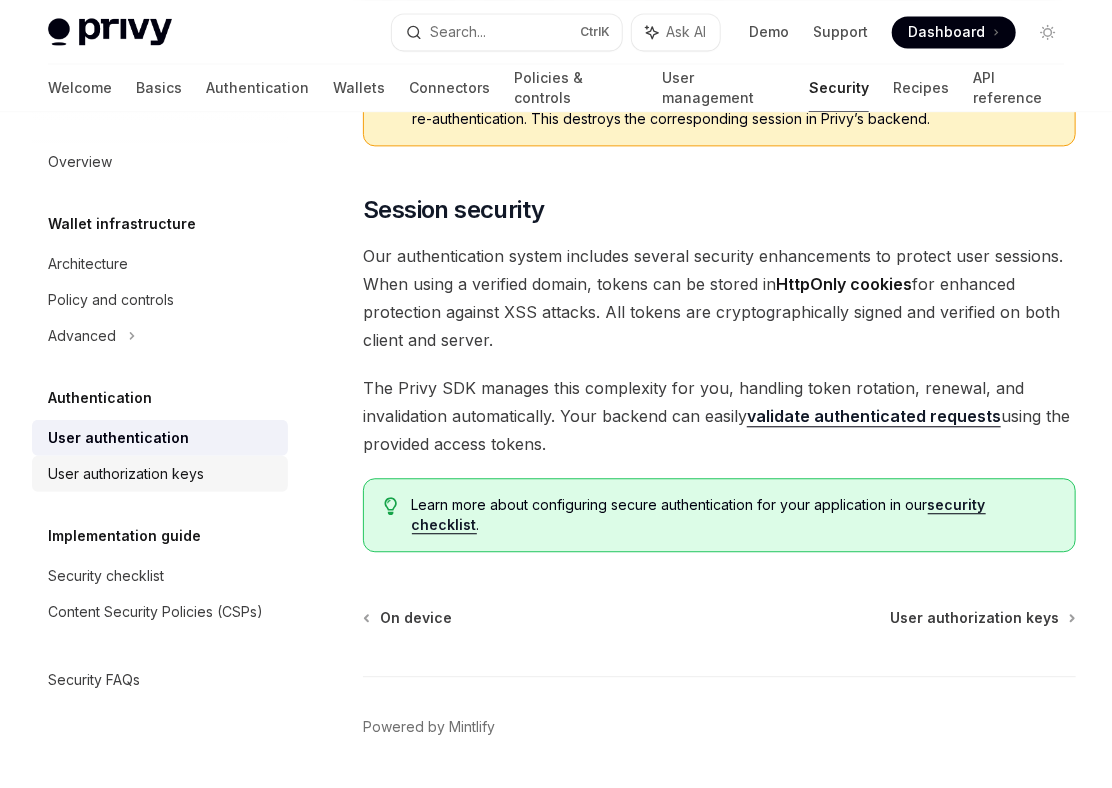 scroll, scrollTop: 1741, scrollLeft: 0, axis: vertical 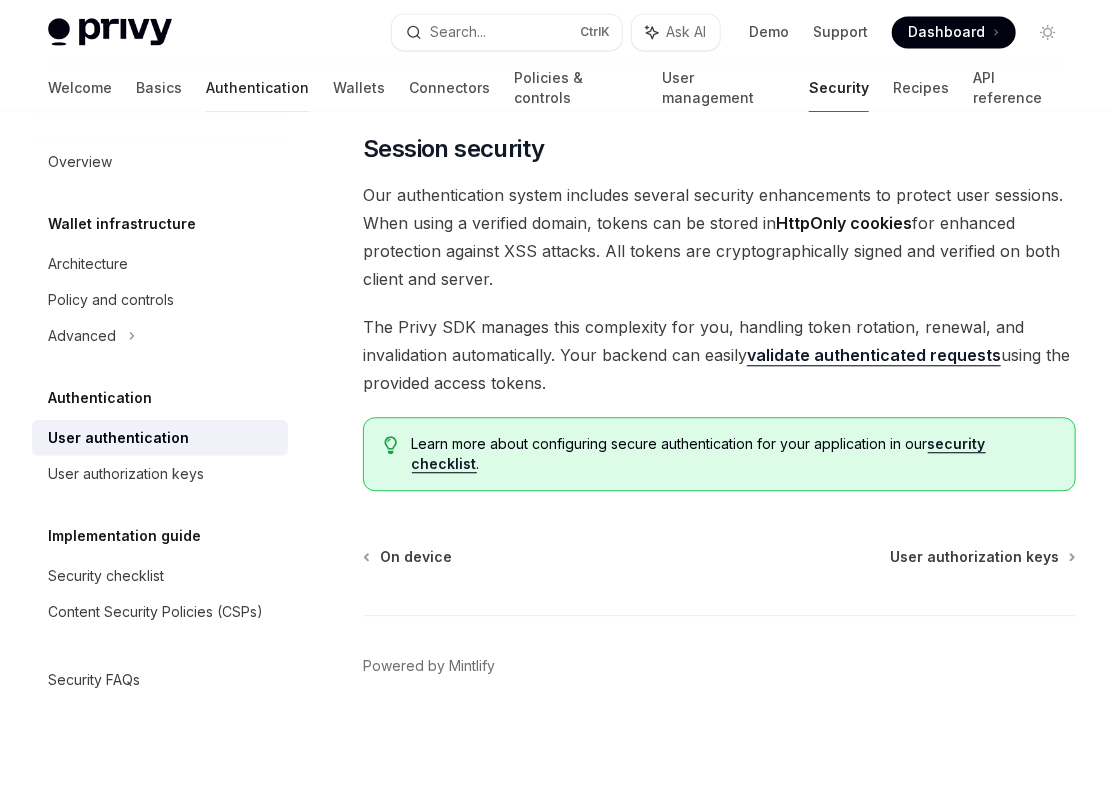 click on "Authentication" at bounding box center [257, 88] 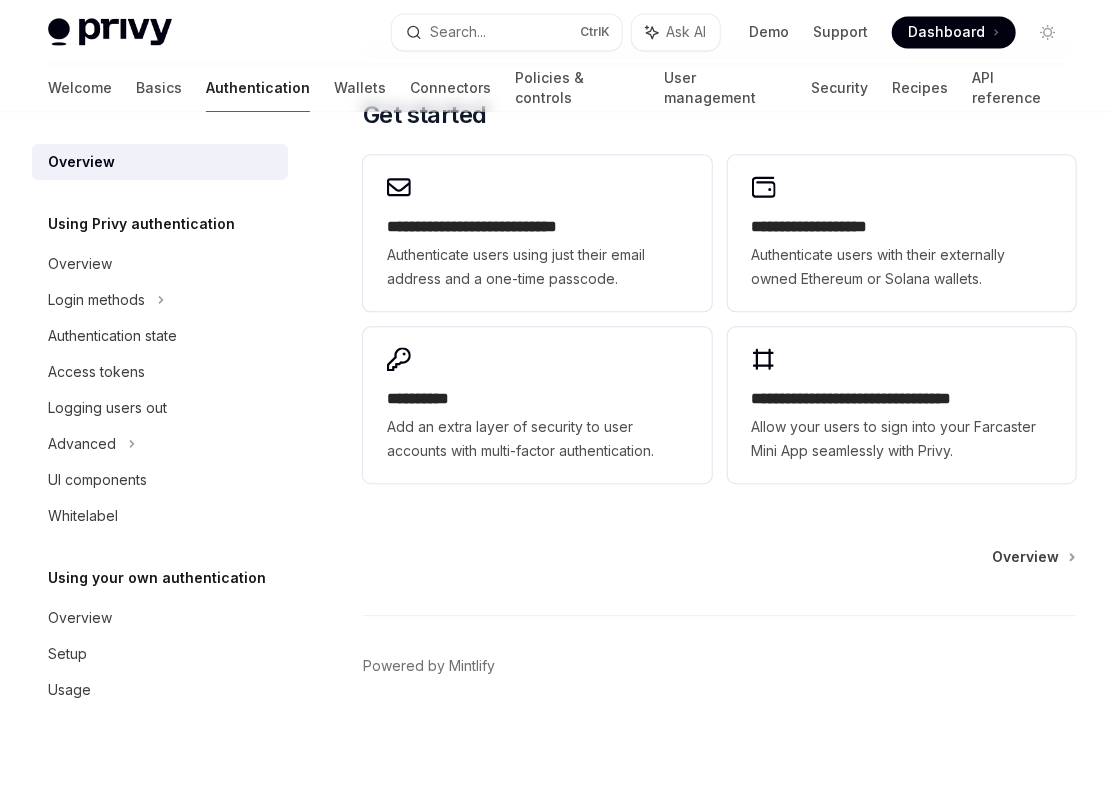 scroll, scrollTop: 0, scrollLeft: 0, axis: both 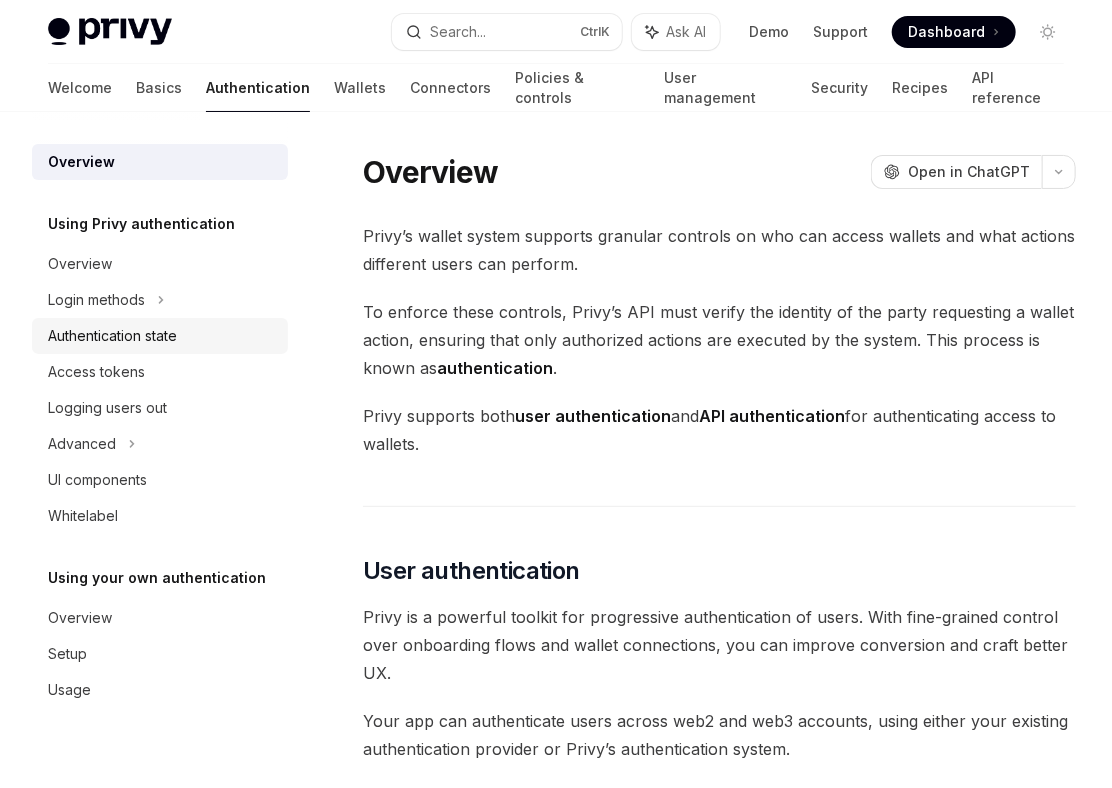 click on "Authentication state" at bounding box center [160, 336] 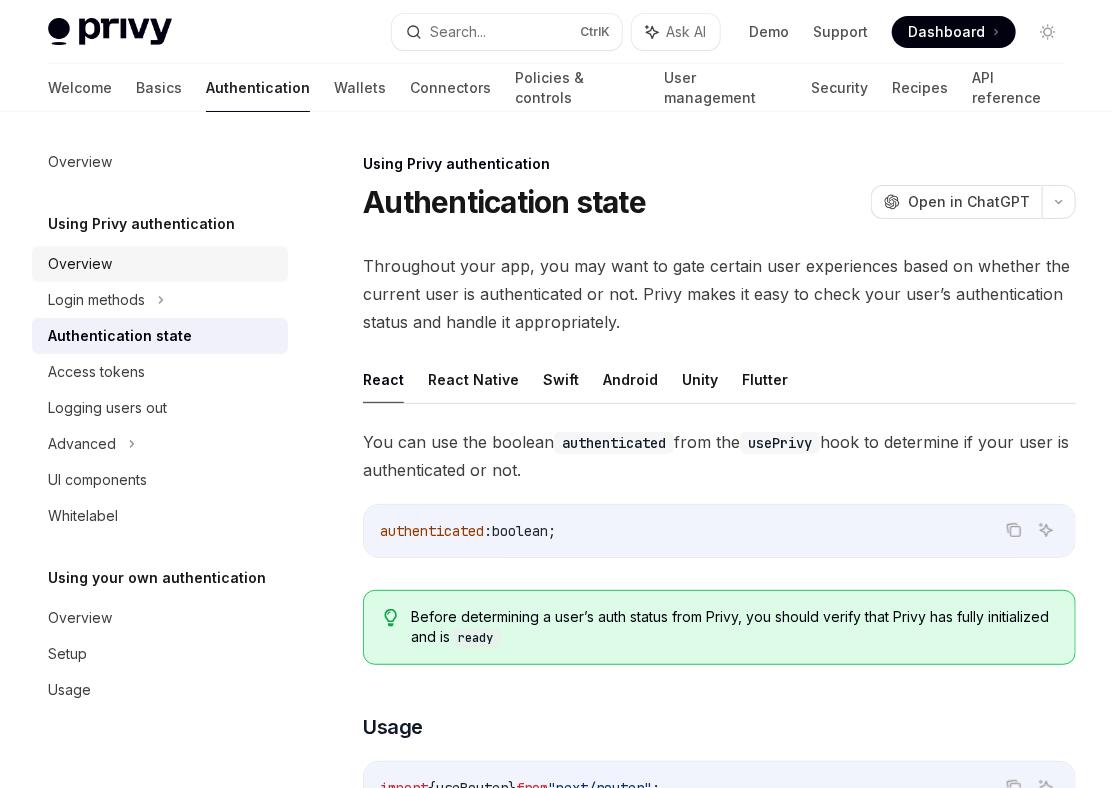 click on "Overview" at bounding box center (162, 264) 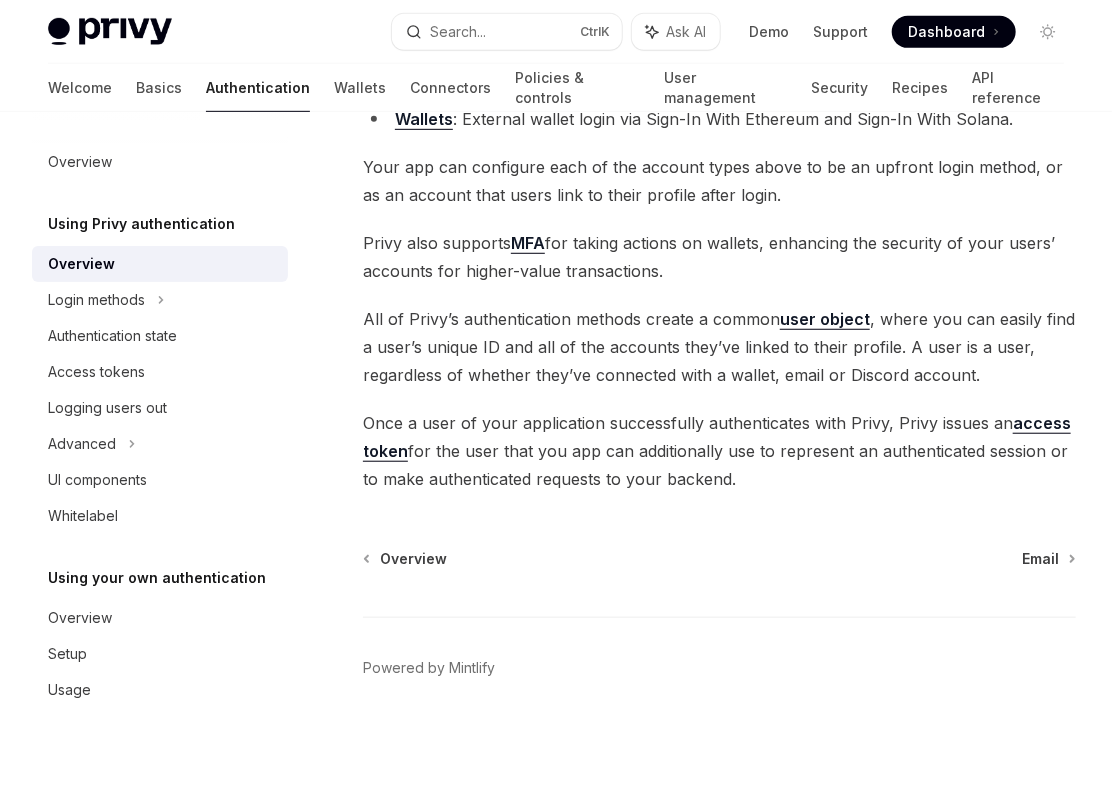 scroll, scrollTop: 397, scrollLeft: 0, axis: vertical 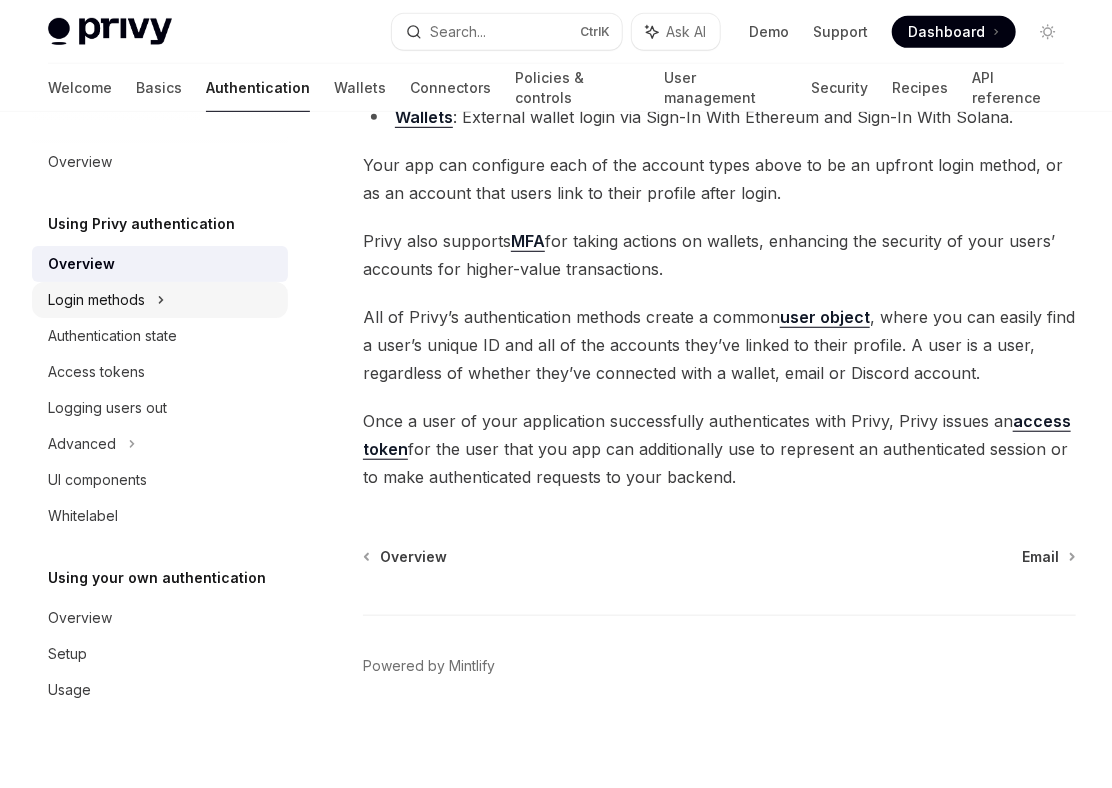 click on "Login methods" at bounding box center (160, 300) 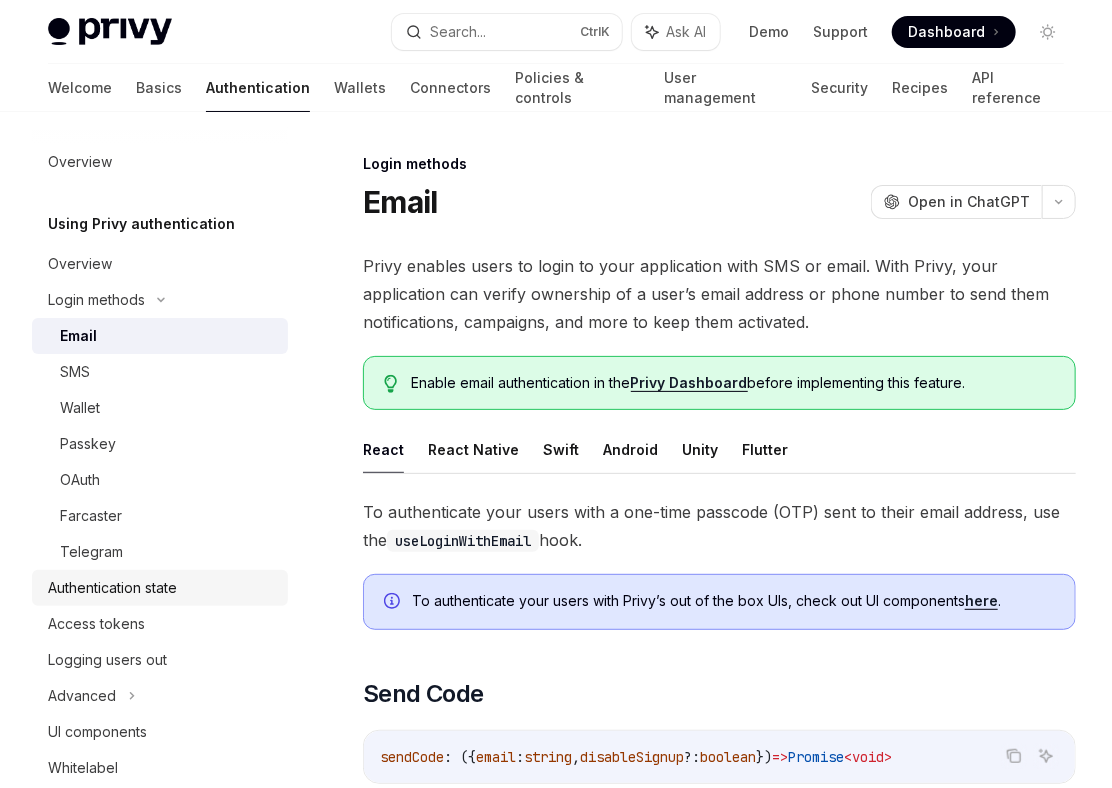 click on "Authentication state" at bounding box center (160, 588) 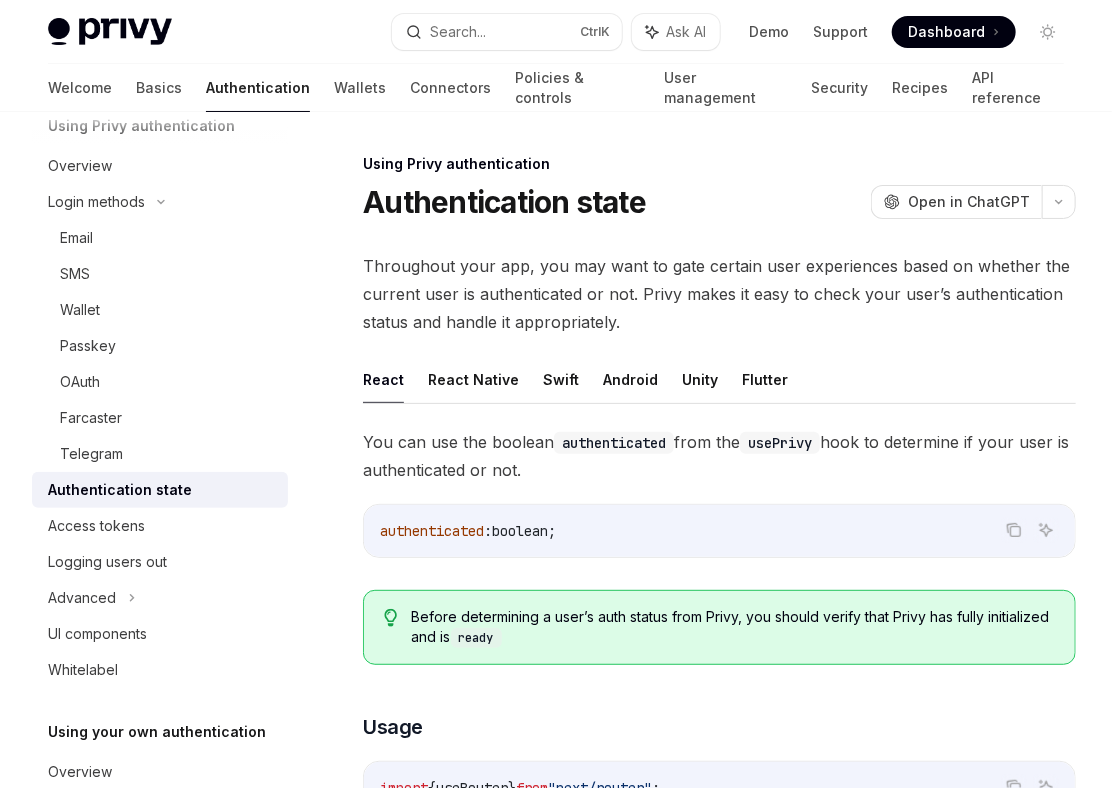 scroll, scrollTop: 211, scrollLeft: 0, axis: vertical 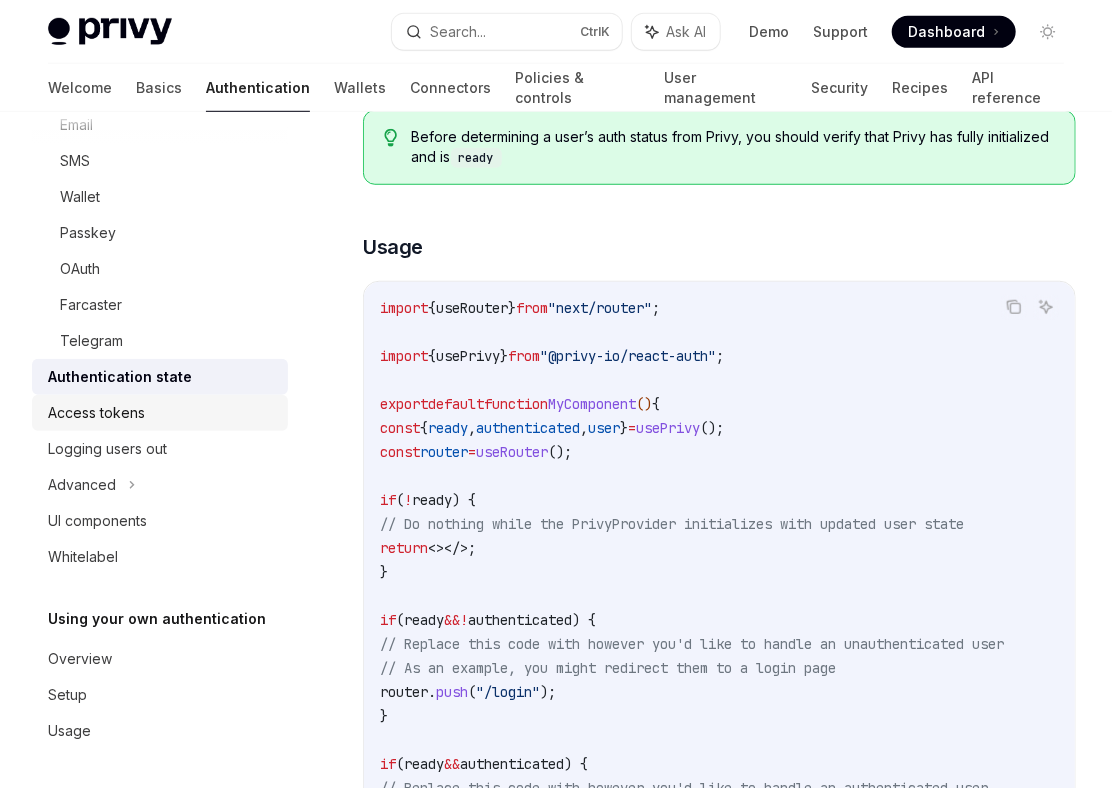 click on "Access tokens" at bounding box center (162, 413) 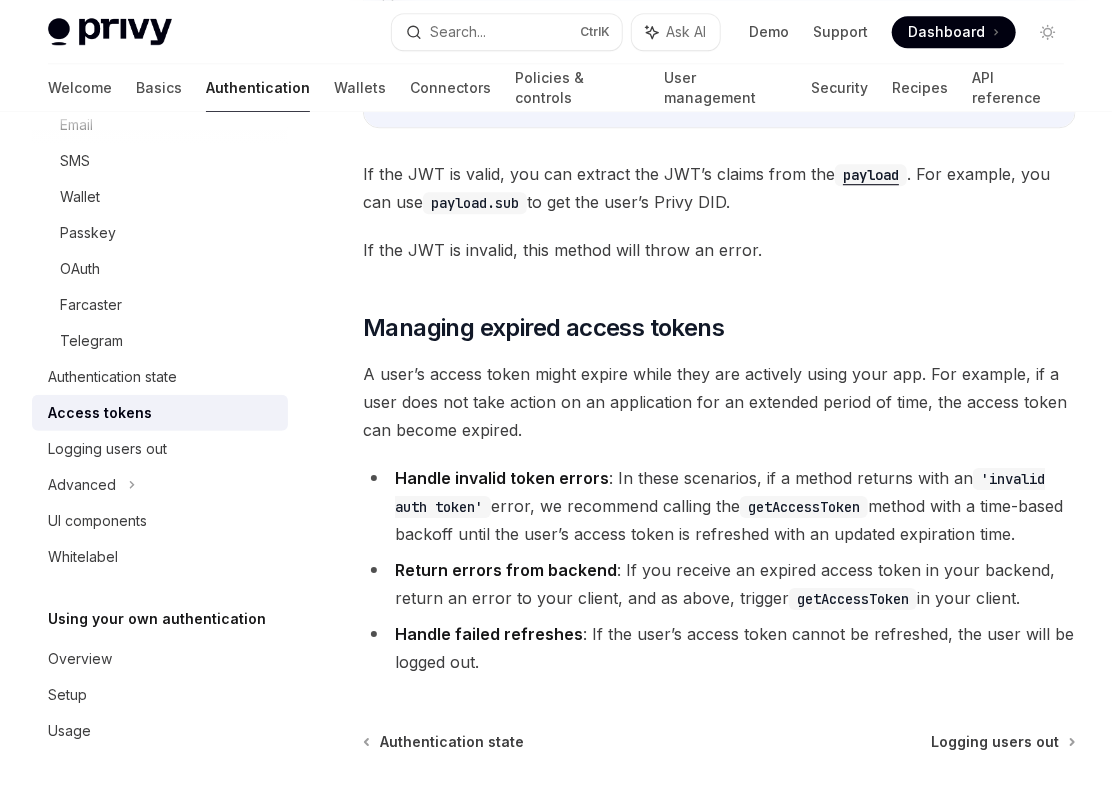 scroll, scrollTop: 5159, scrollLeft: 0, axis: vertical 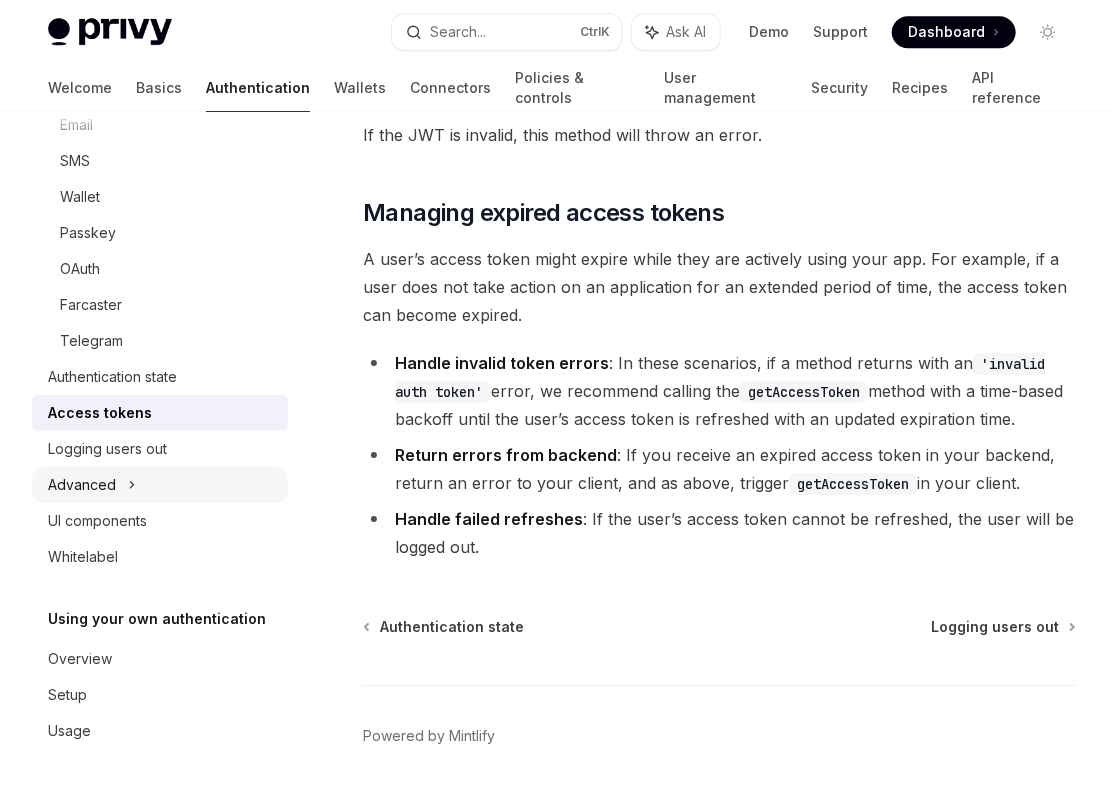 click on "Advanced" at bounding box center (160, 485) 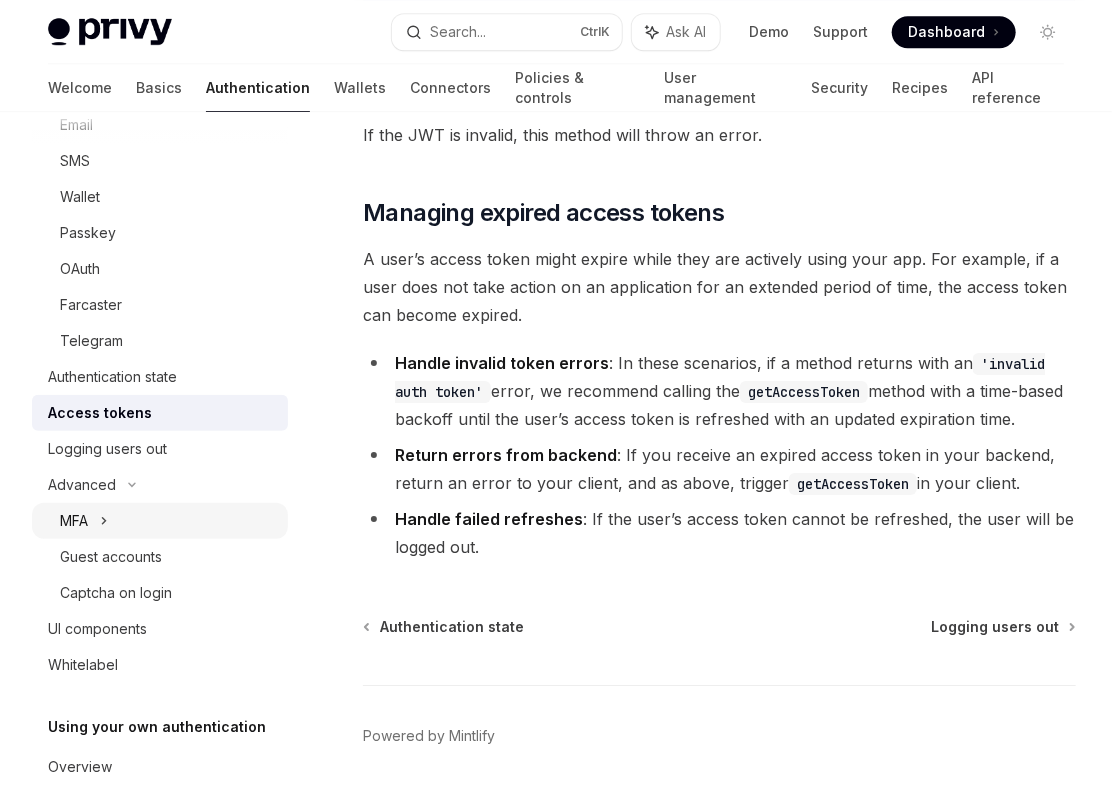 click on "MFA" at bounding box center (160, 521) 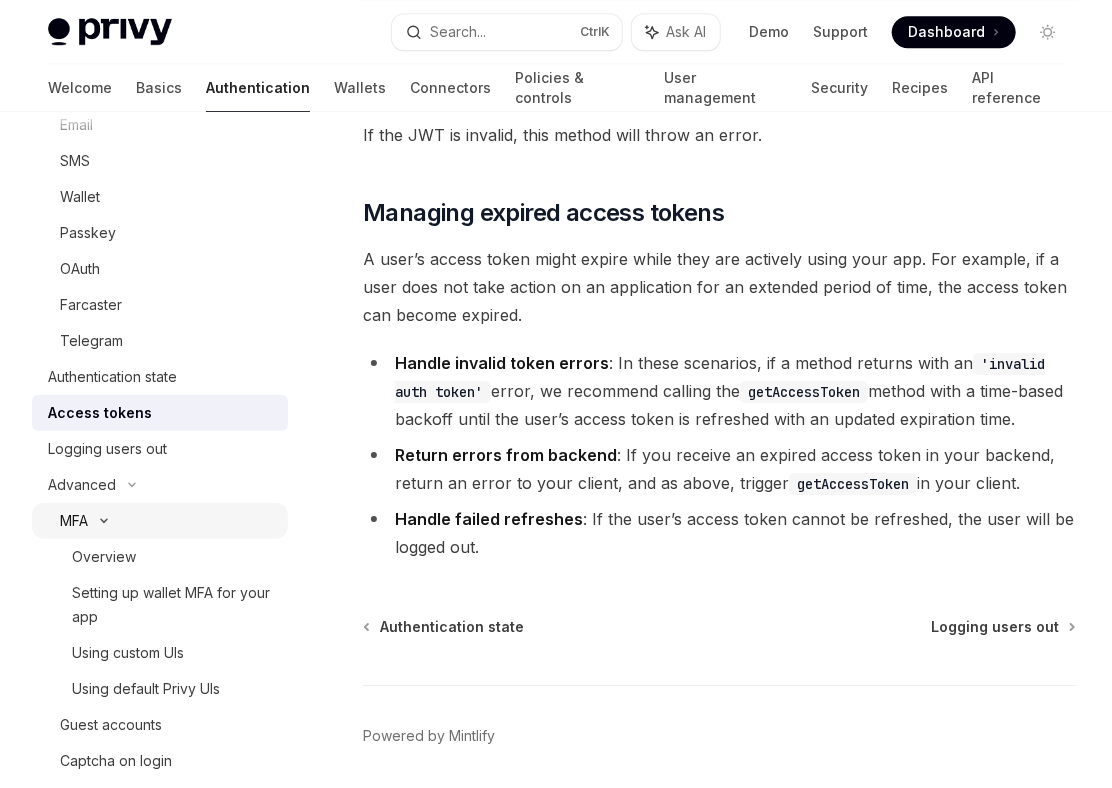type on "*" 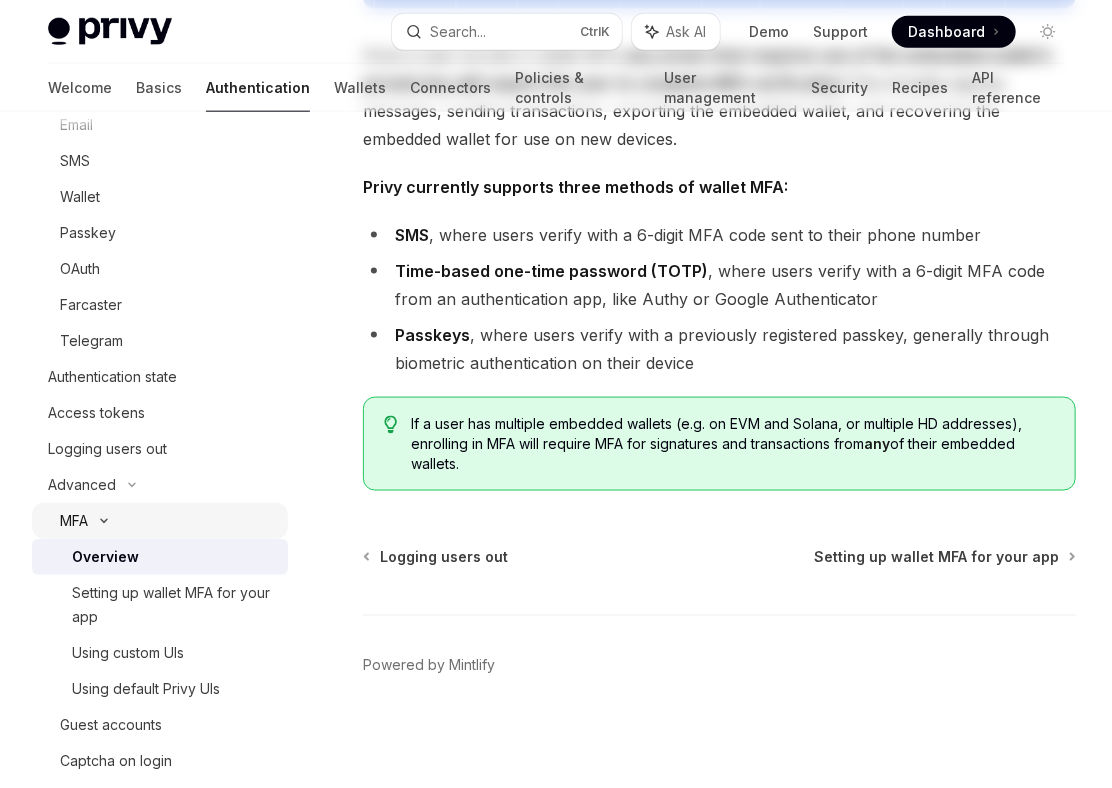 scroll, scrollTop: 0, scrollLeft: 0, axis: both 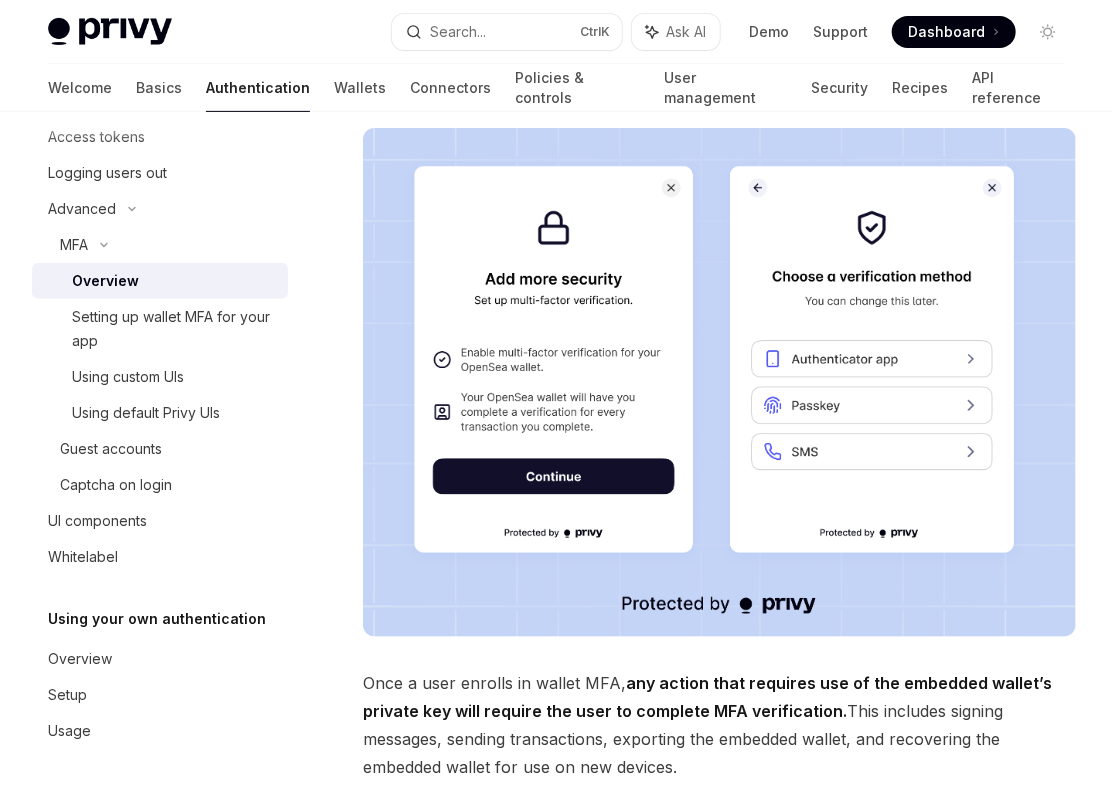 click on "Privy Docs  home page Search... Ctrl  K Ask AI Demo Support Dashboard Dashboard Search..." at bounding box center [556, 32] 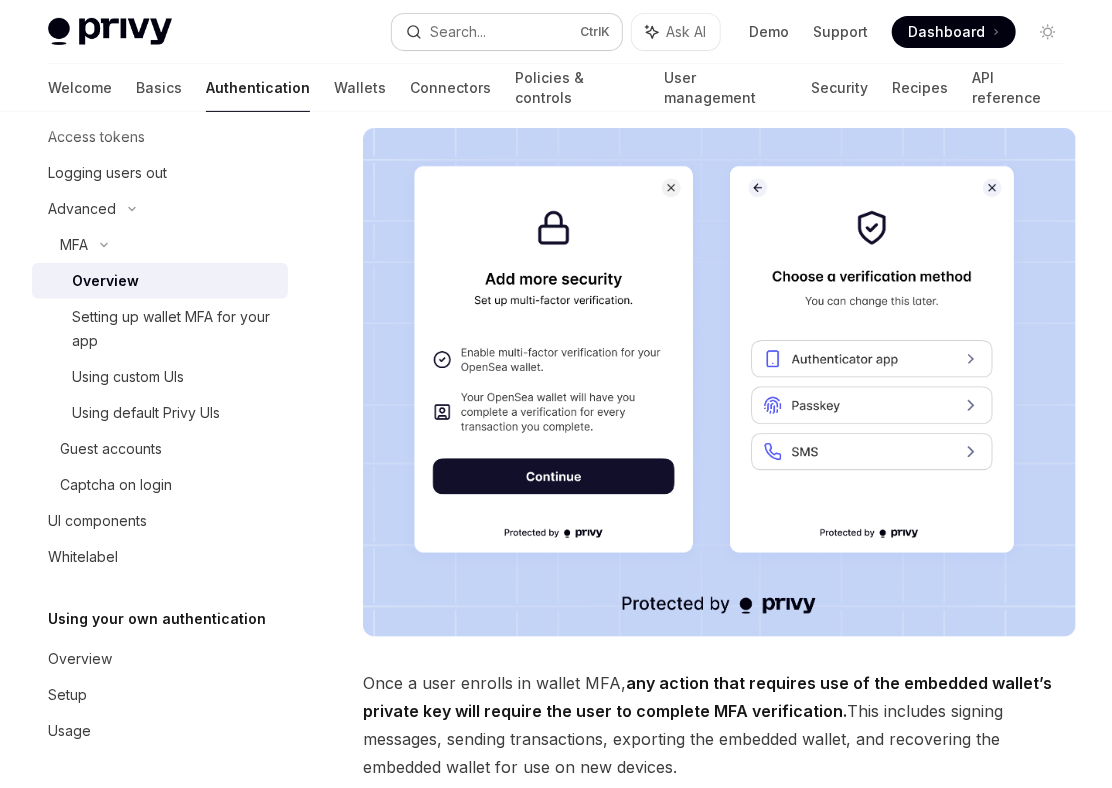 click on "Search... Ctrl  K" at bounding box center [507, 32] 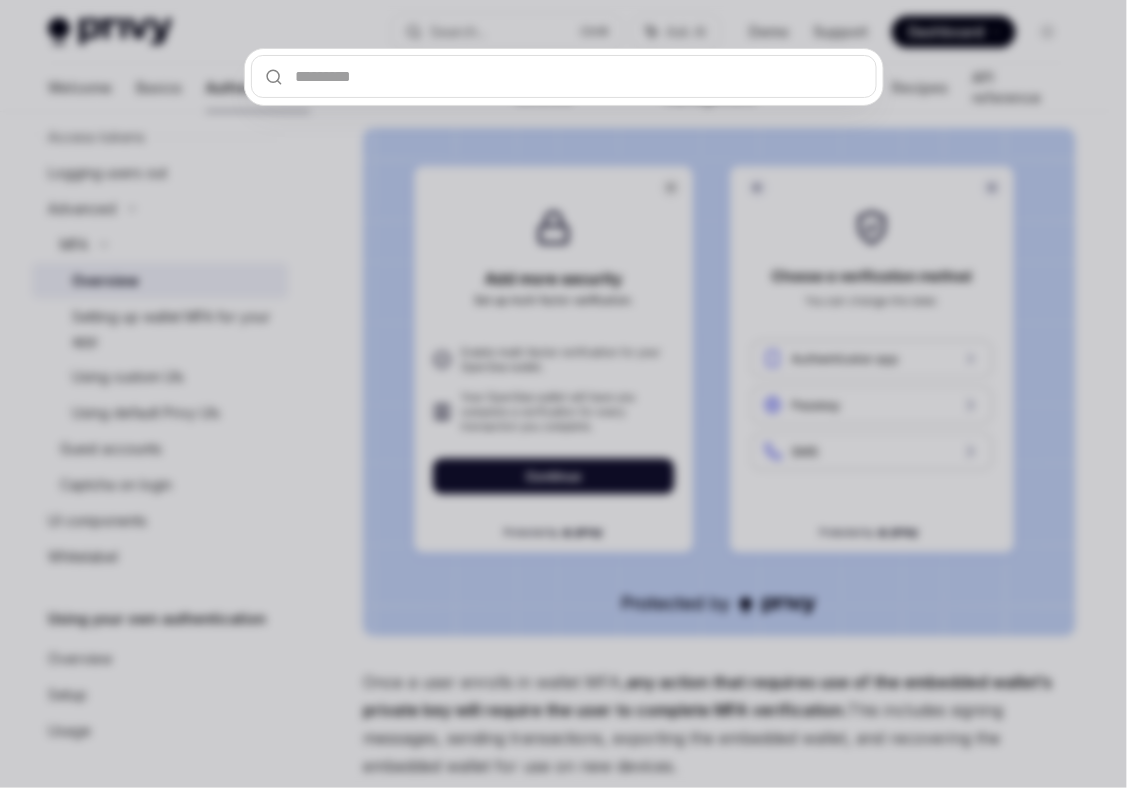 click at bounding box center (563, 394) 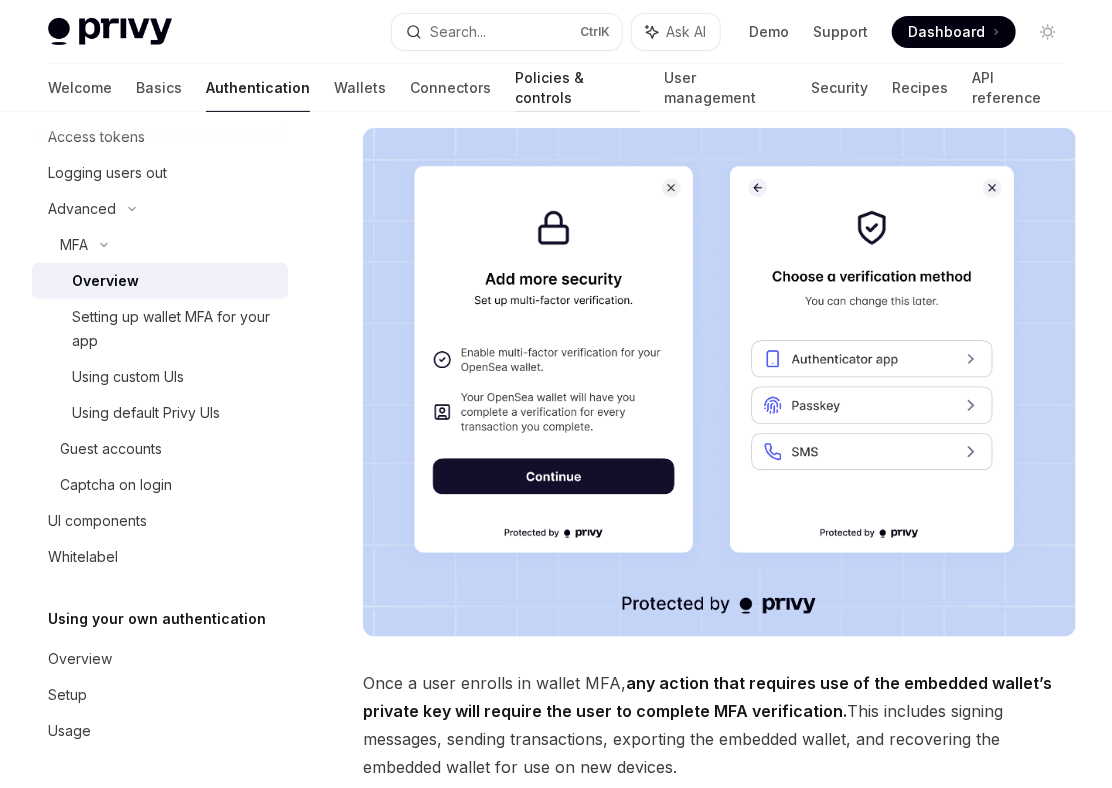 type 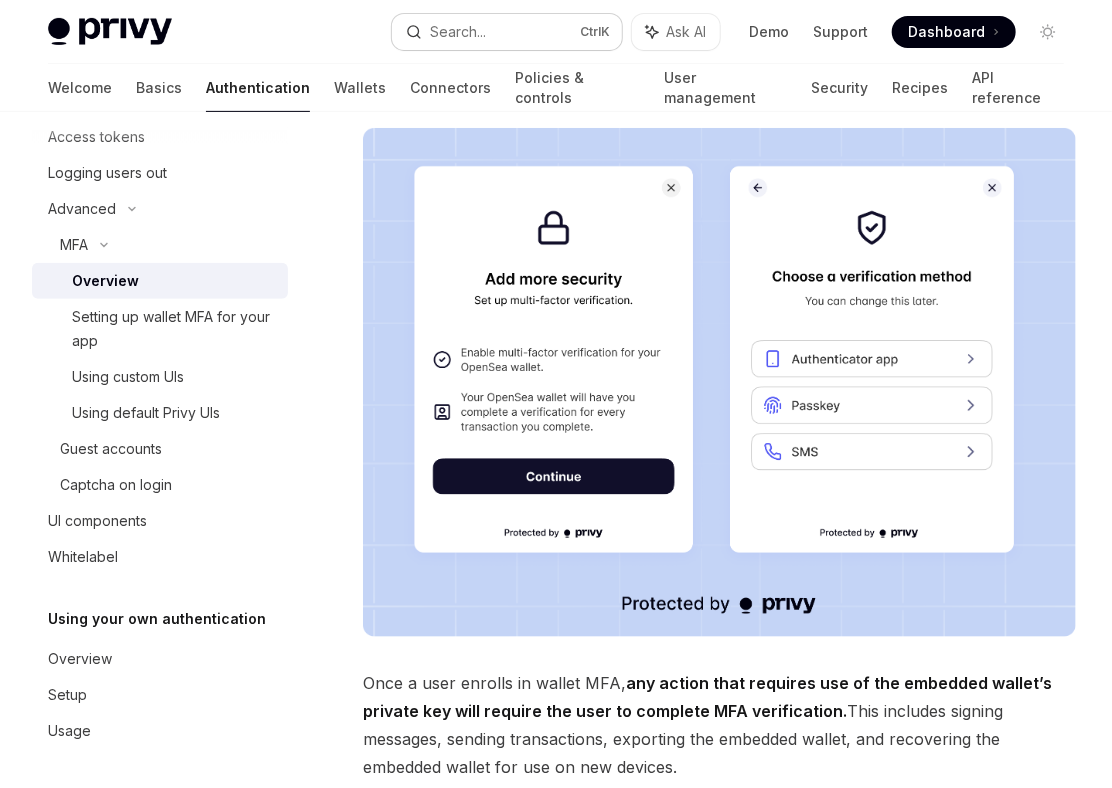 click on "Search..." at bounding box center [458, 32] 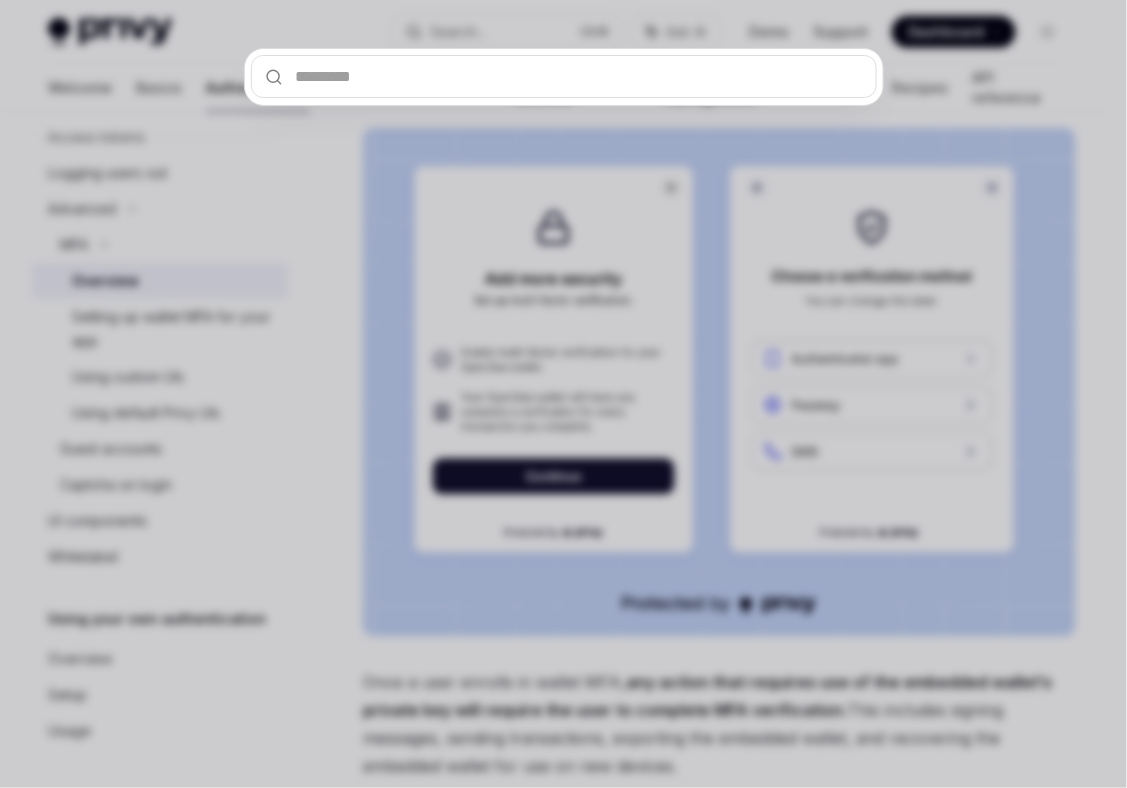click at bounding box center [563, 394] 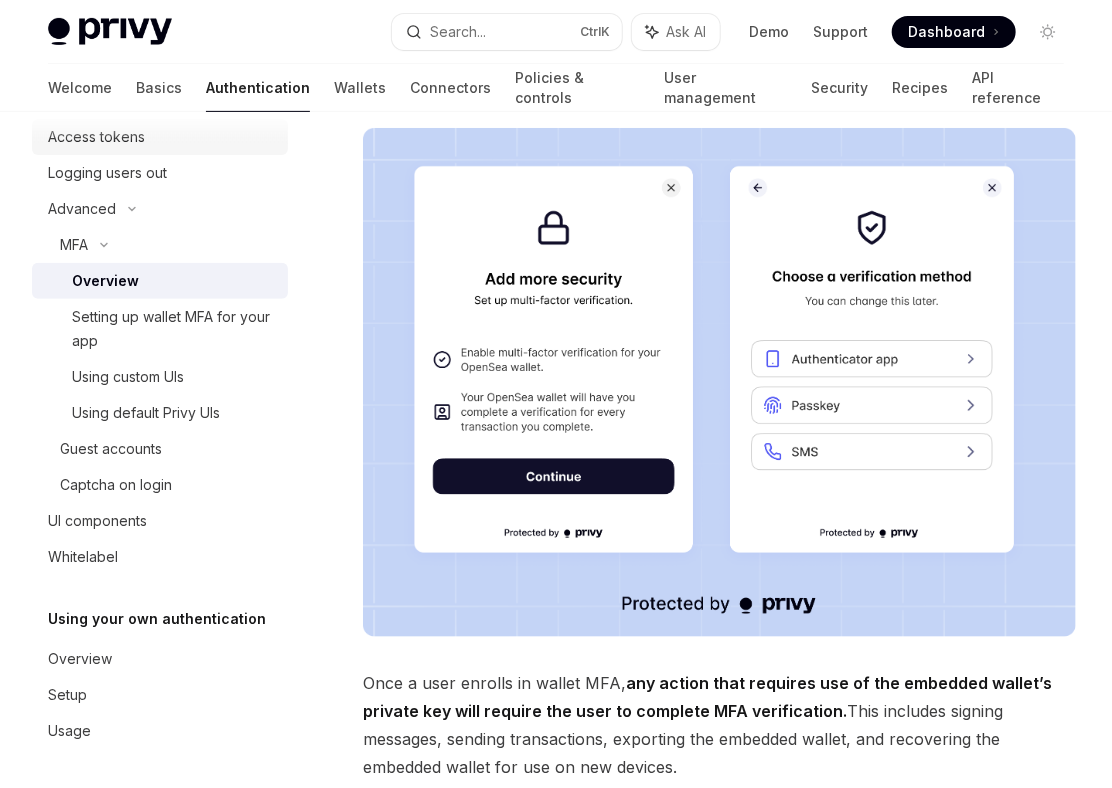 click on "Access tokens" at bounding box center [96, 137] 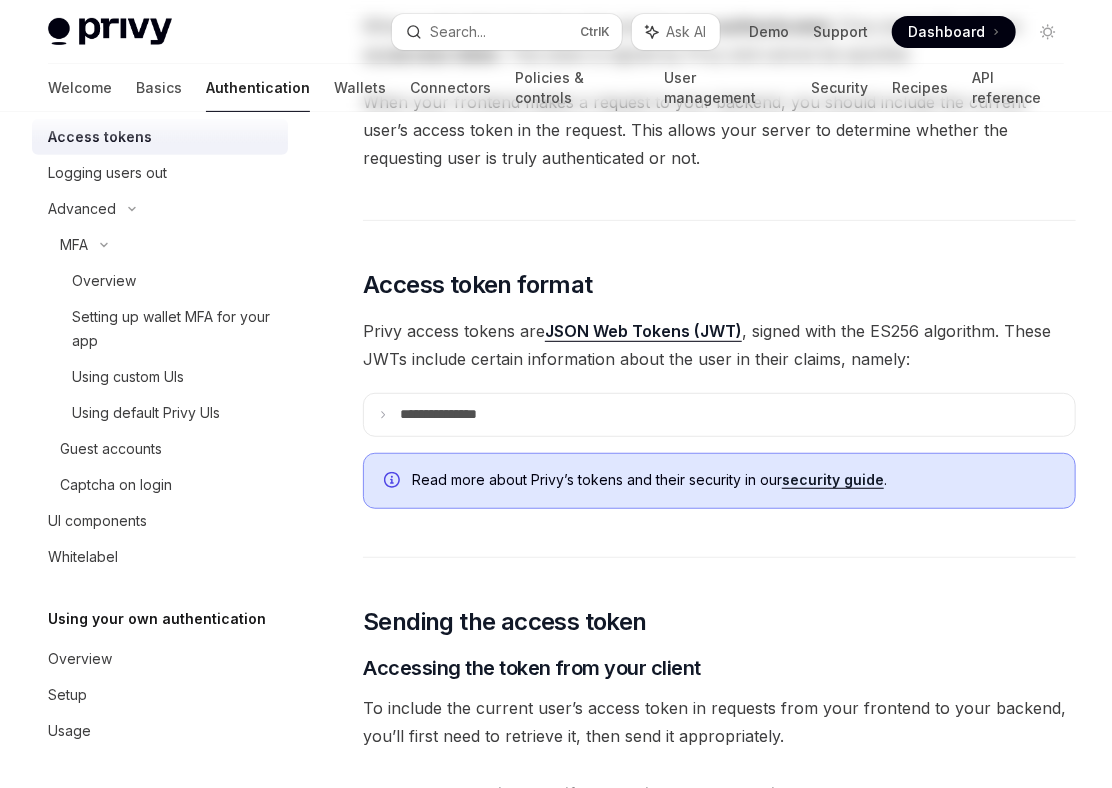 scroll, scrollTop: 0, scrollLeft: 0, axis: both 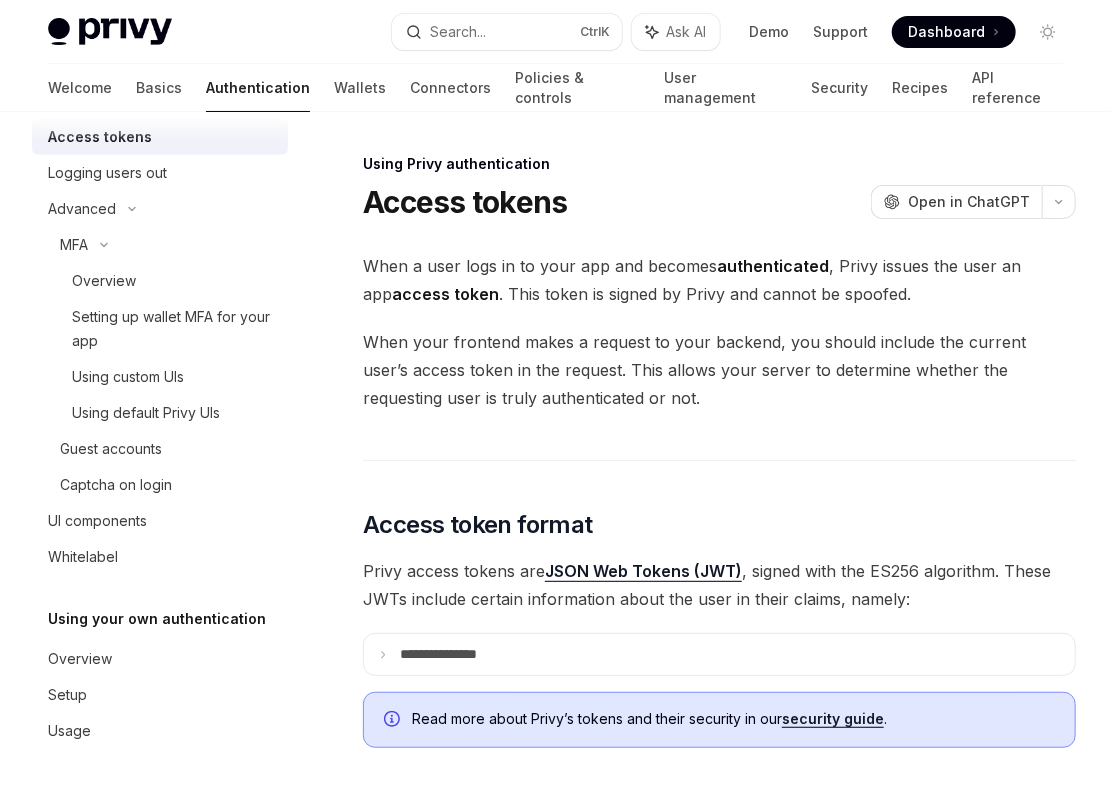 type on "*" 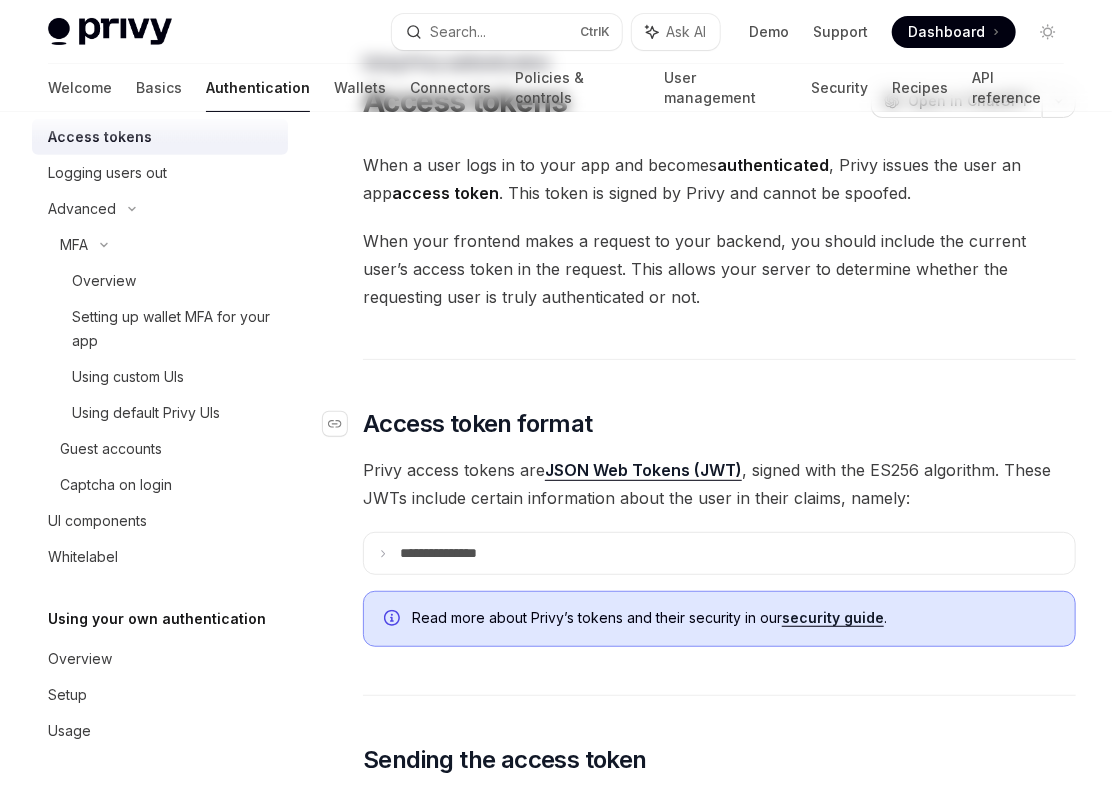 scroll, scrollTop: 239, scrollLeft: 0, axis: vertical 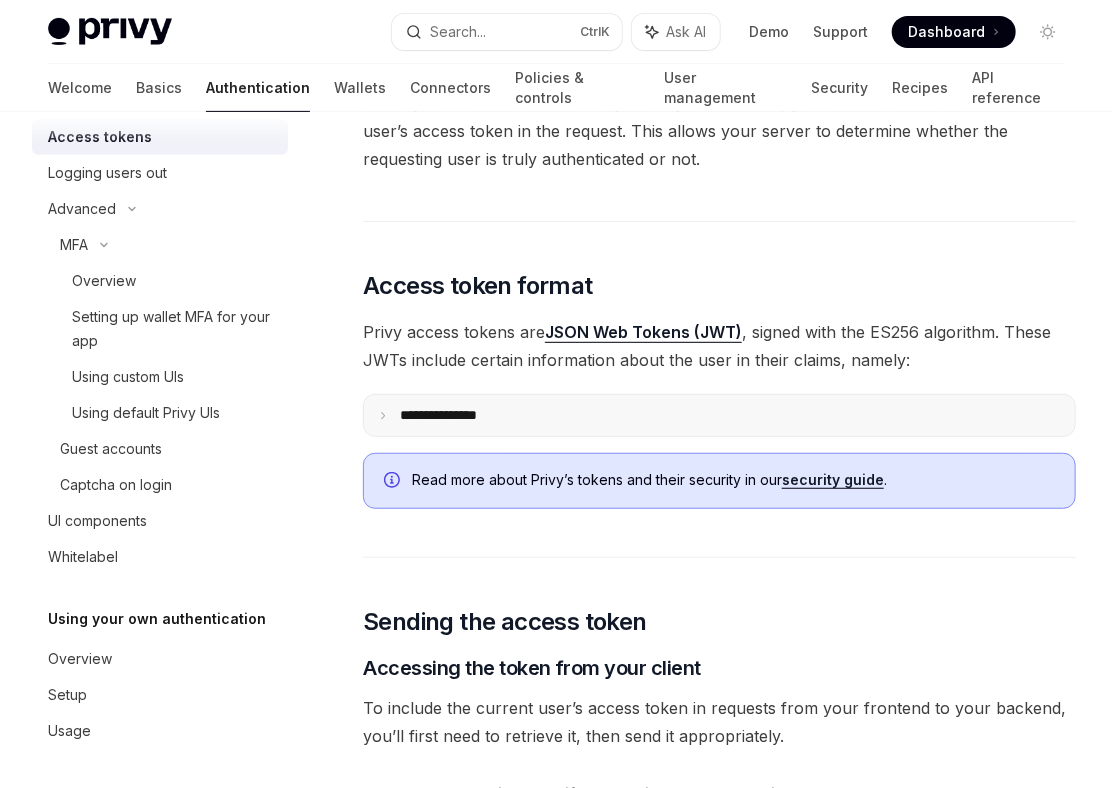 click on "**********" at bounding box center [719, 415] 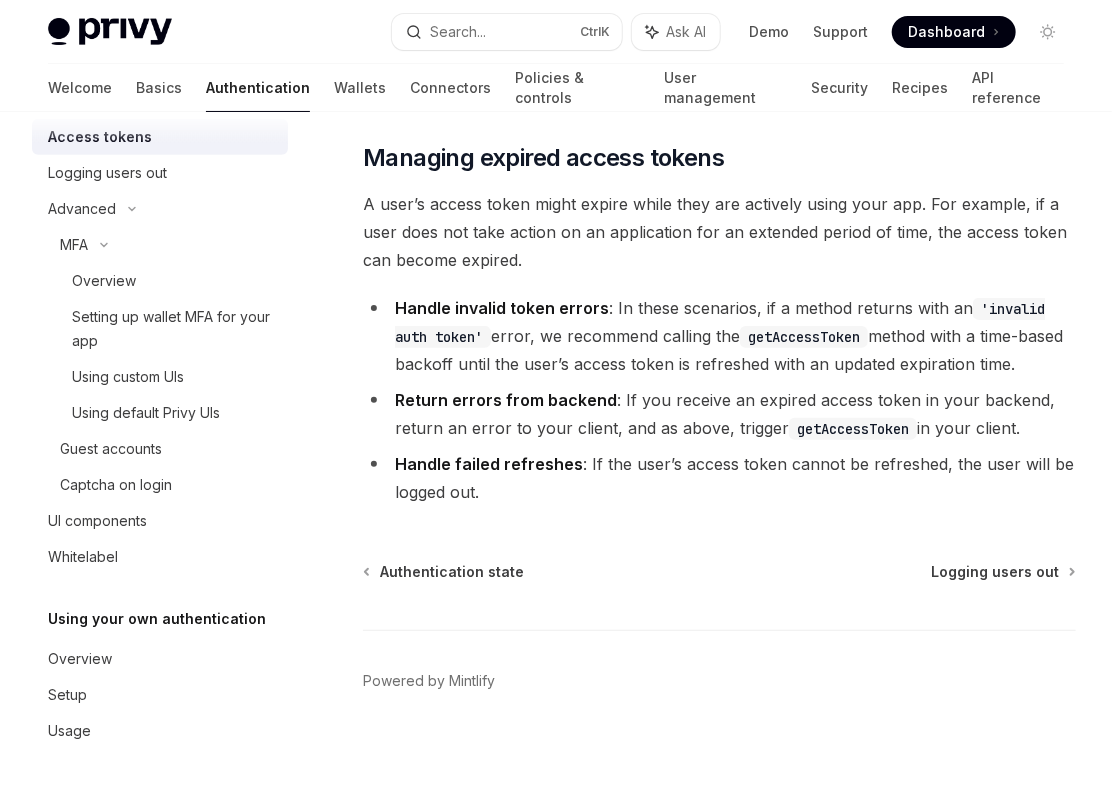 scroll, scrollTop: 5895, scrollLeft: 0, axis: vertical 